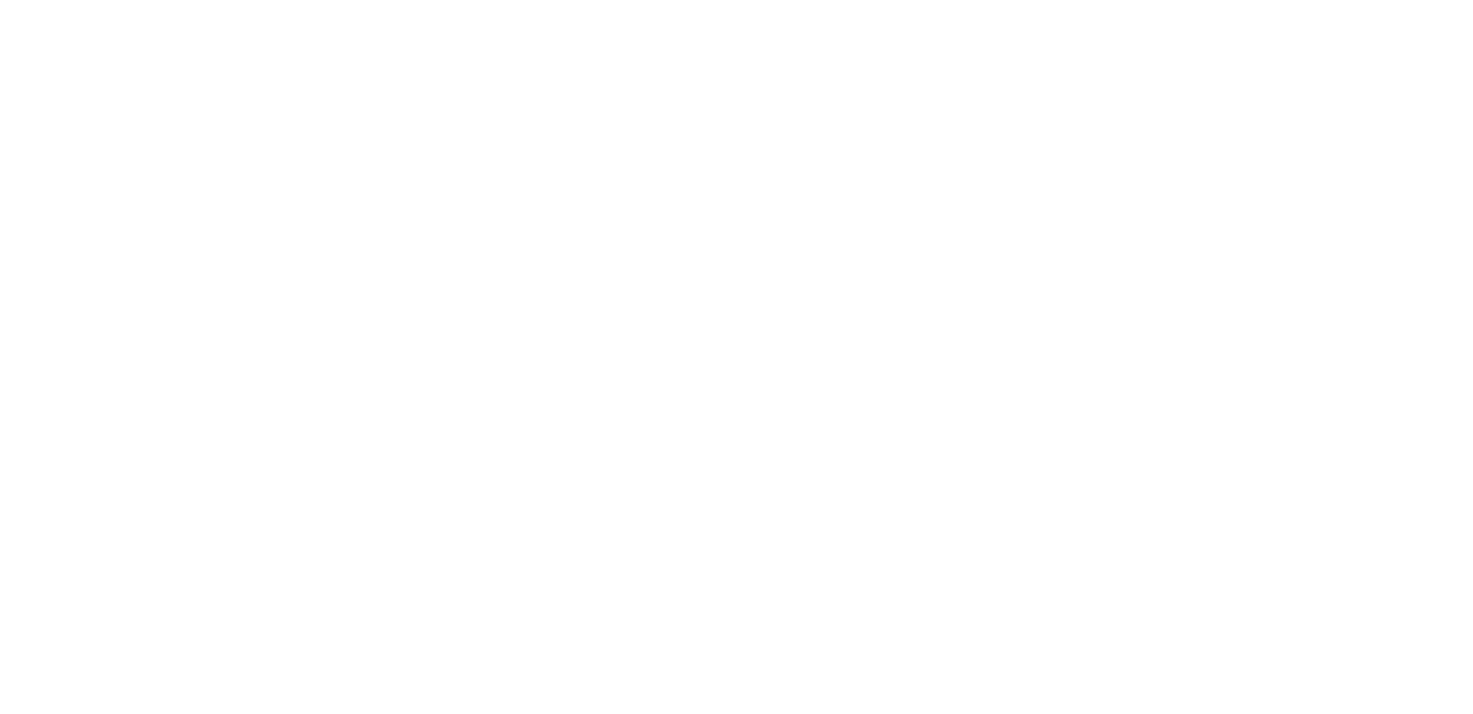 scroll, scrollTop: 0, scrollLeft: 0, axis: both 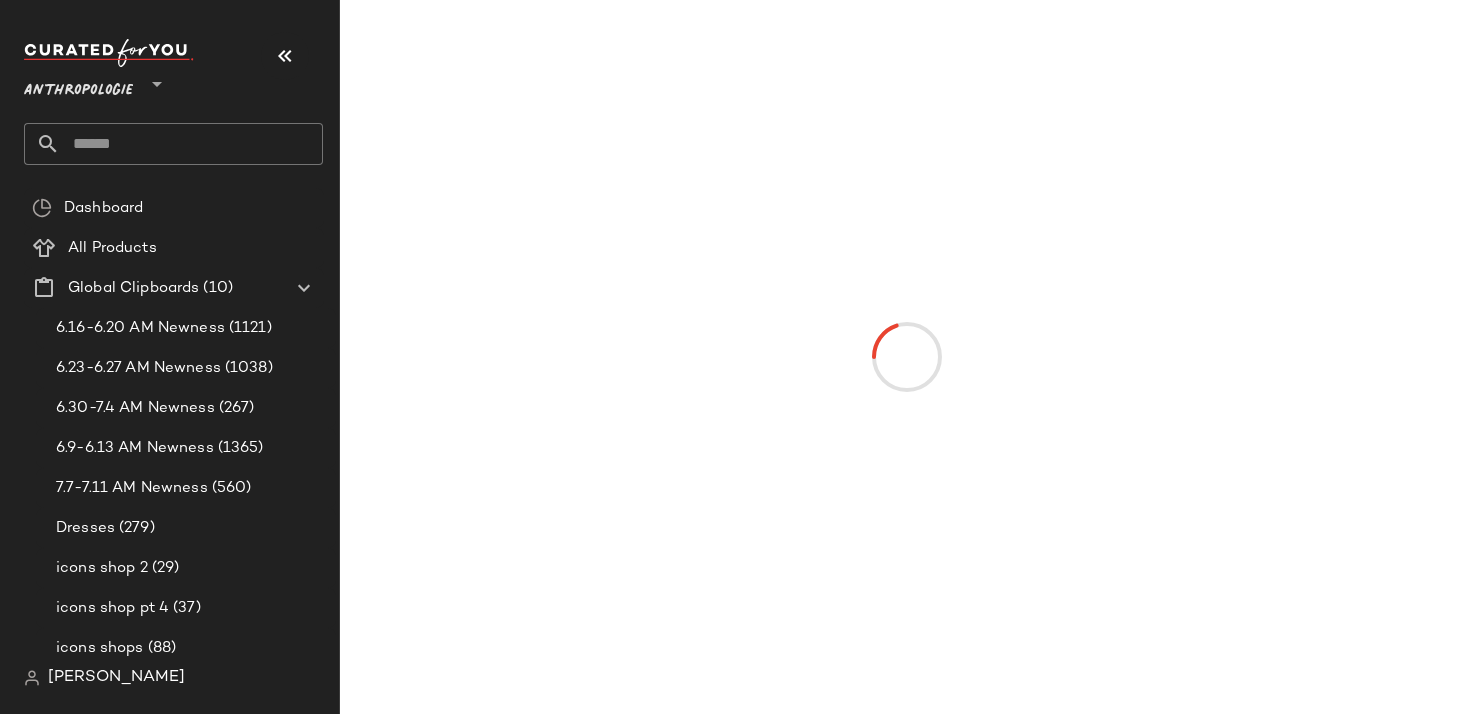 click on "Anthropologie" at bounding box center [78, 86] 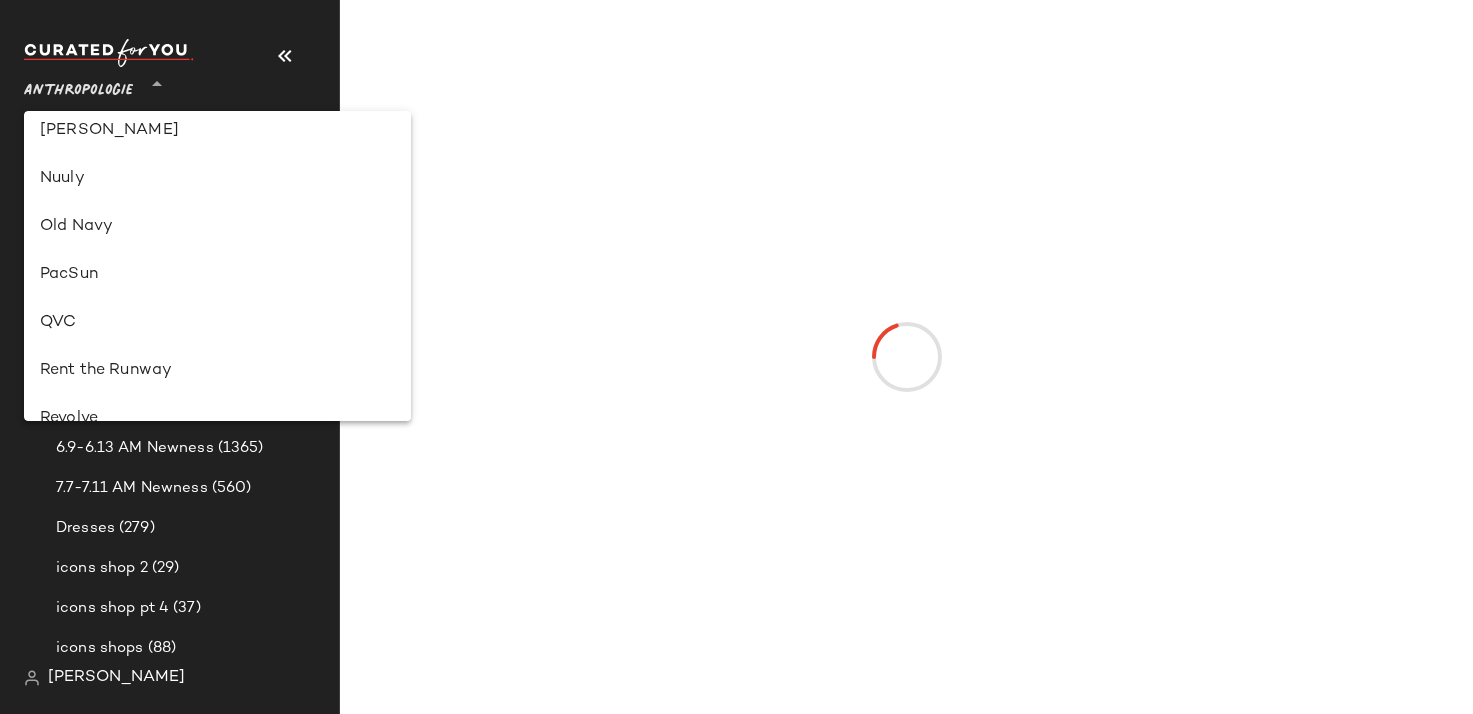 scroll, scrollTop: 1338, scrollLeft: 0, axis: vertical 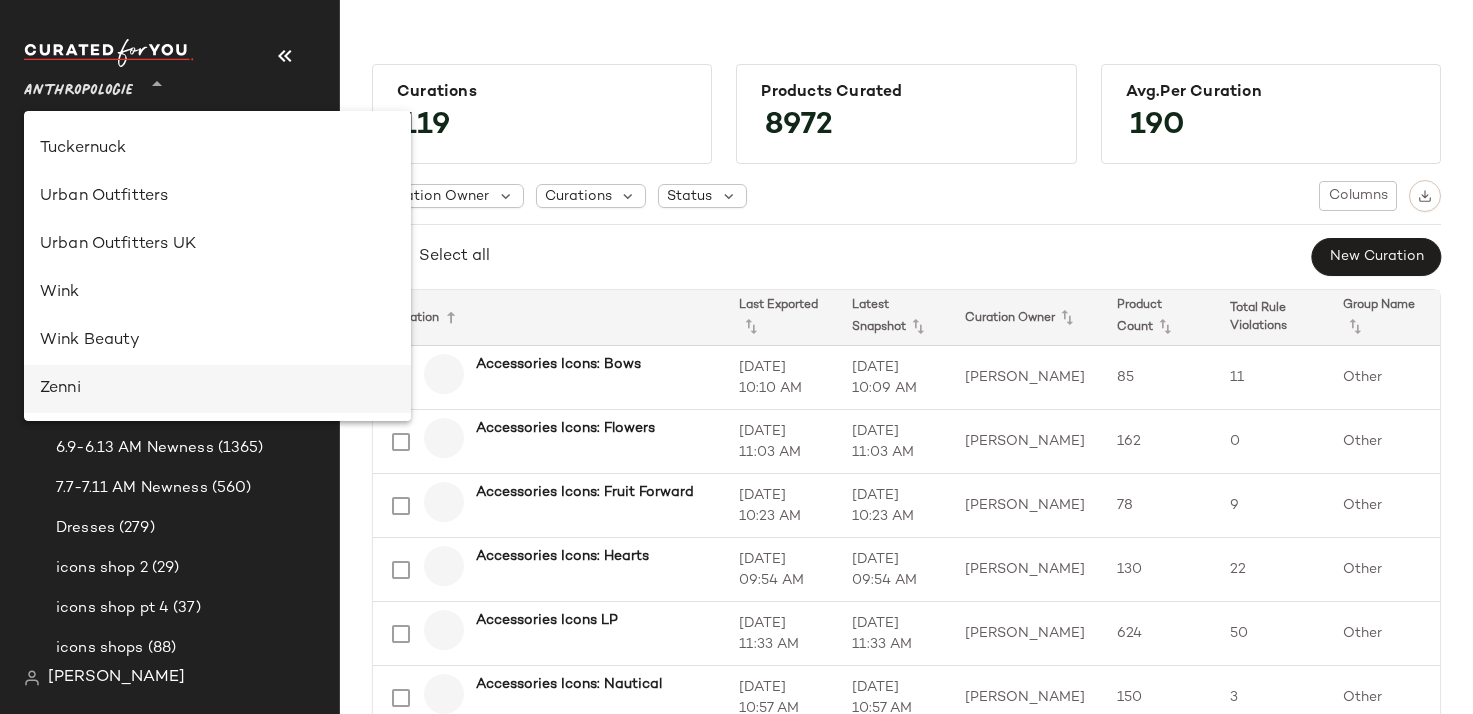 click on "Zenni" at bounding box center (217, 389) 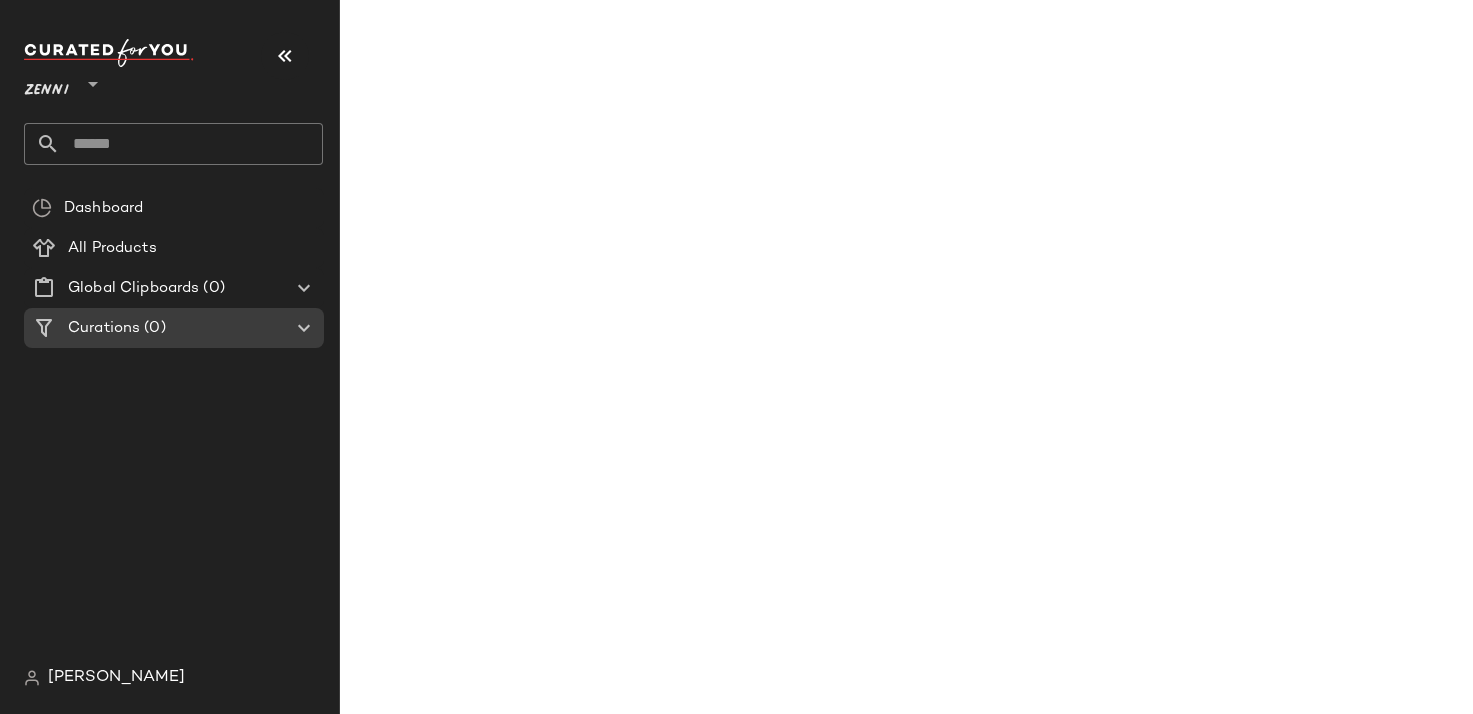 click 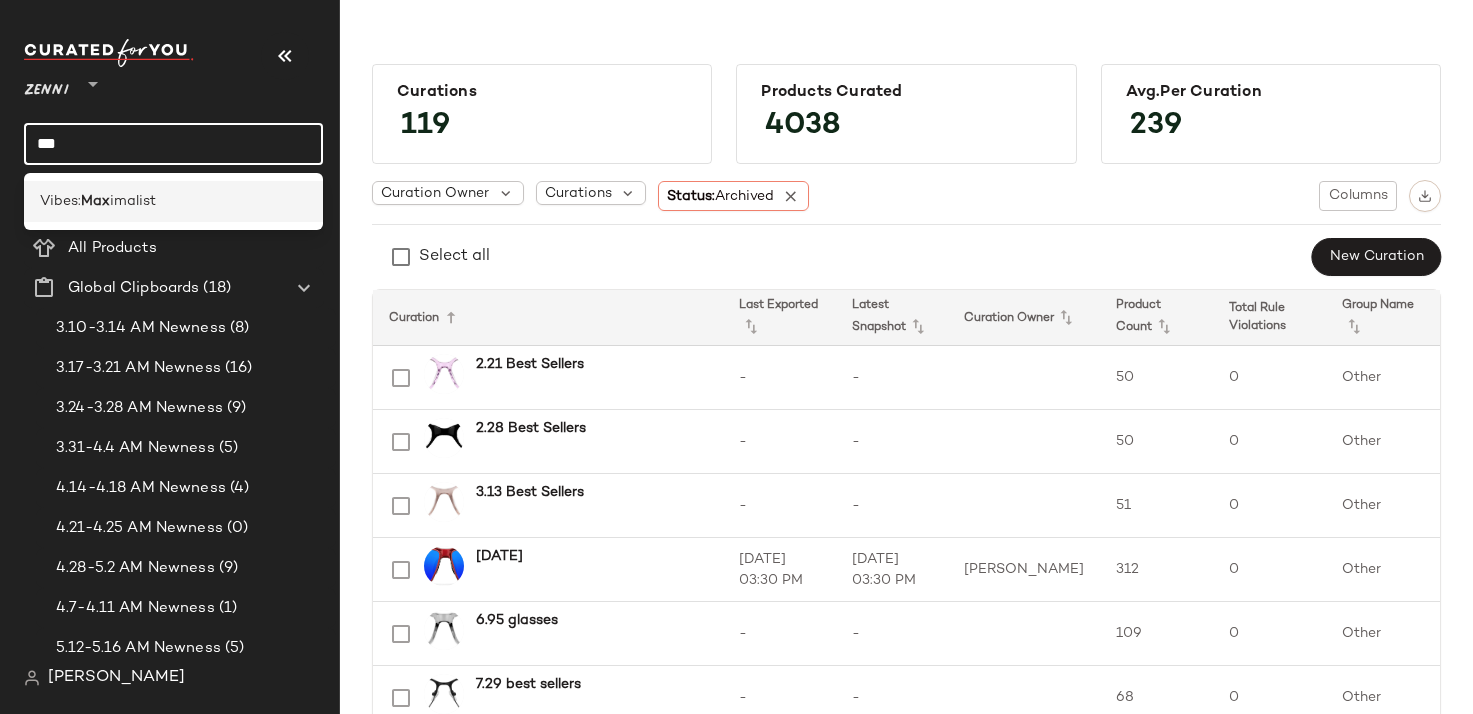 click on "Vibes:" at bounding box center (60, 201) 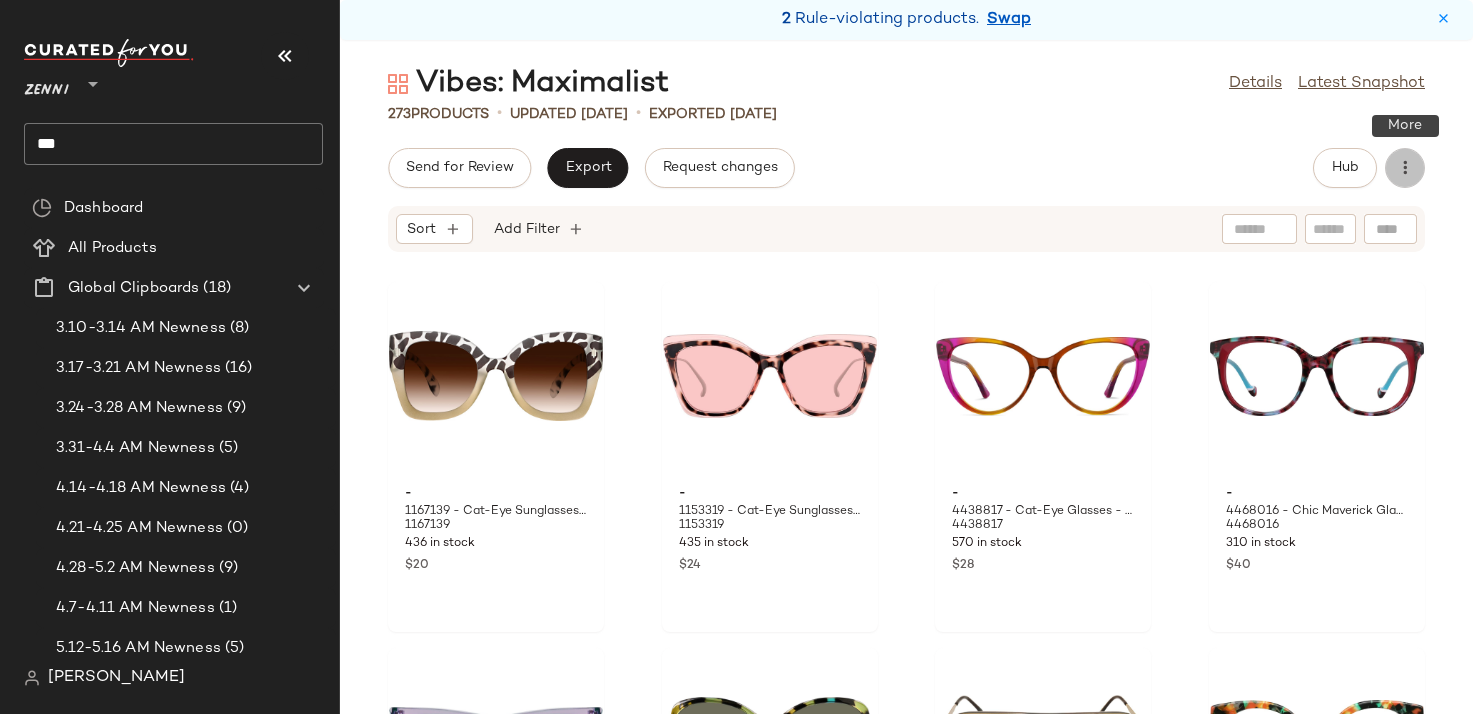 click 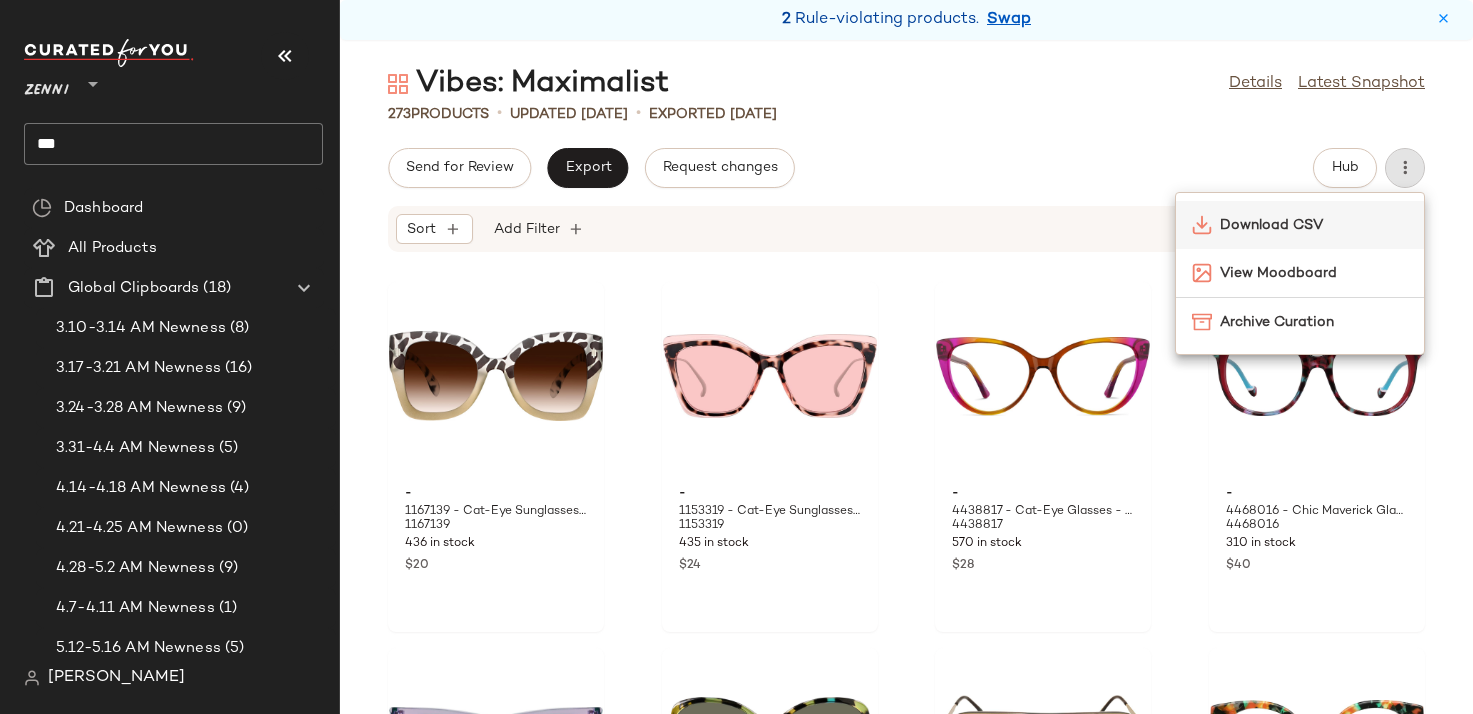 click on "Download CSV" 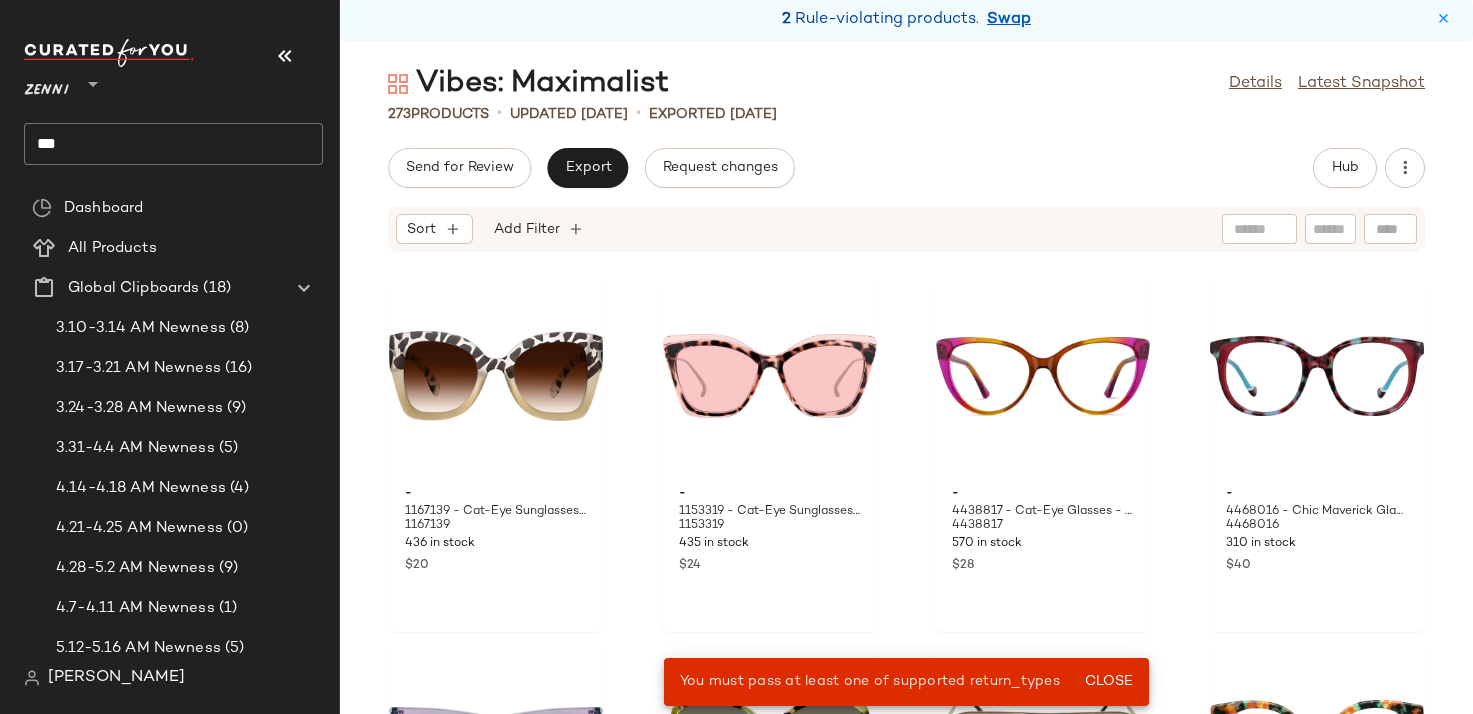 click on "***" 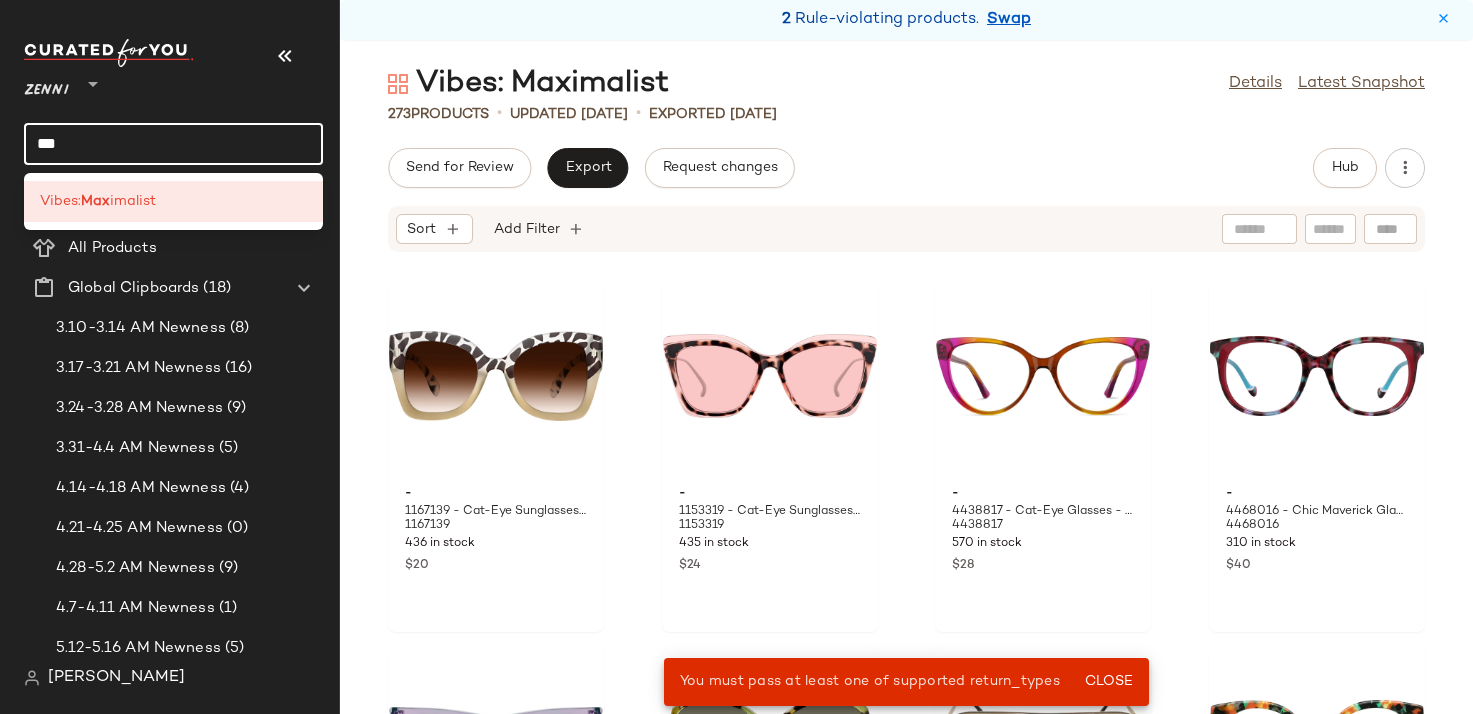 click on "***" 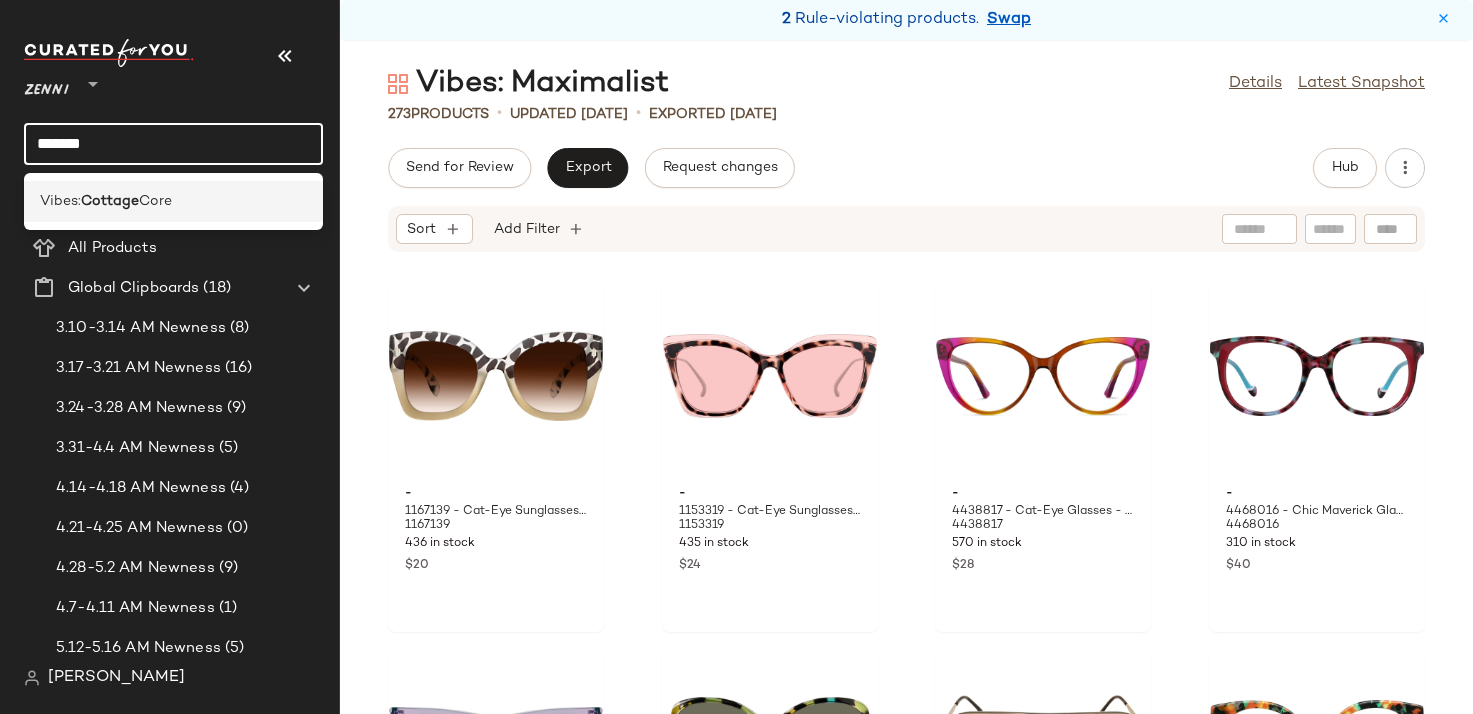 type on "*******" 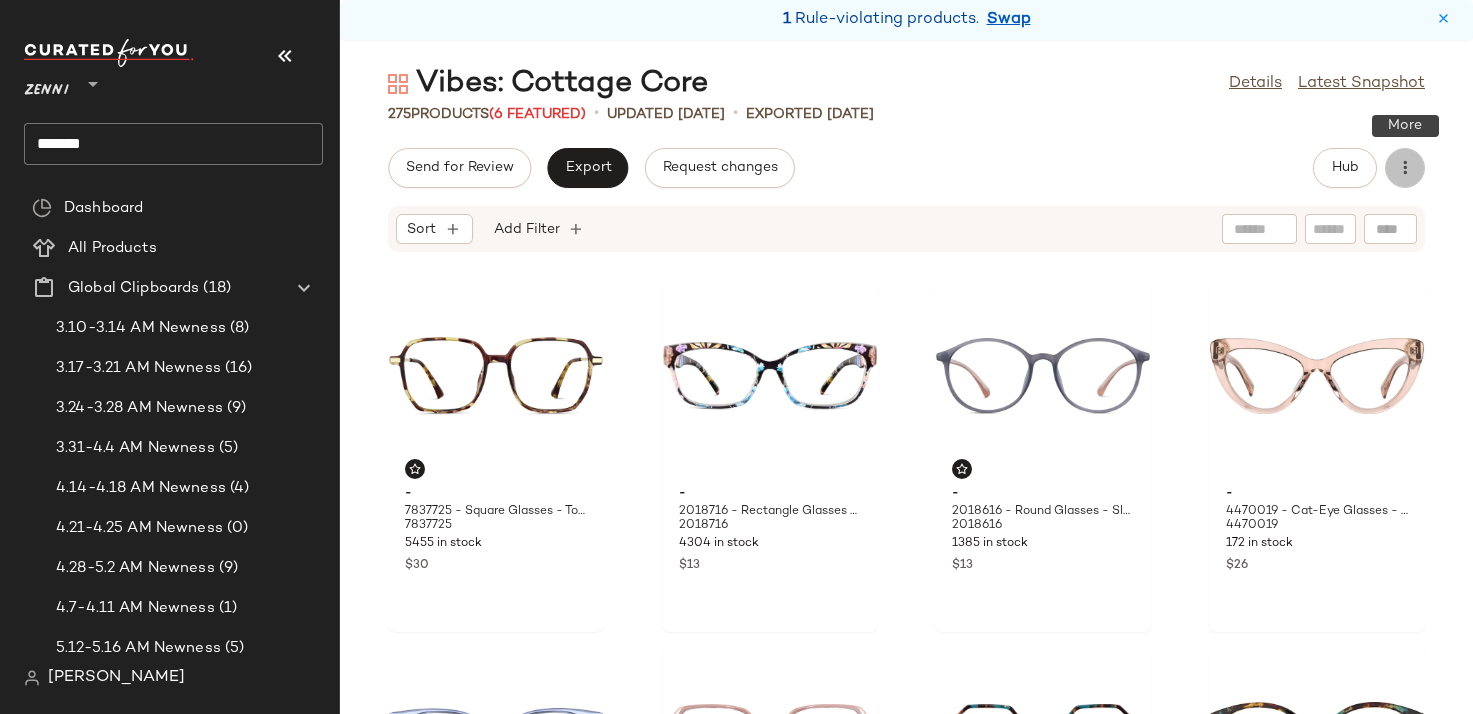 click 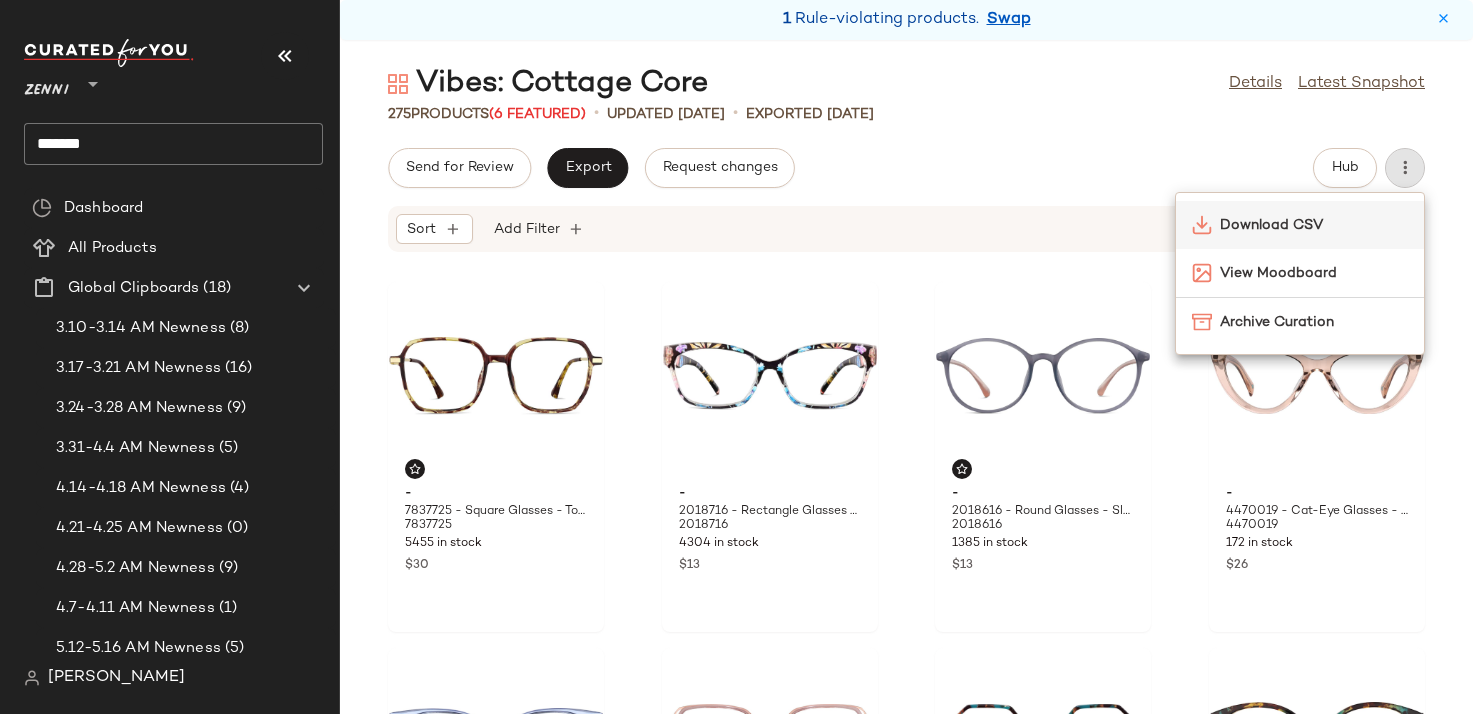 click on "Download CSV" at bounding box center [1314, 225] 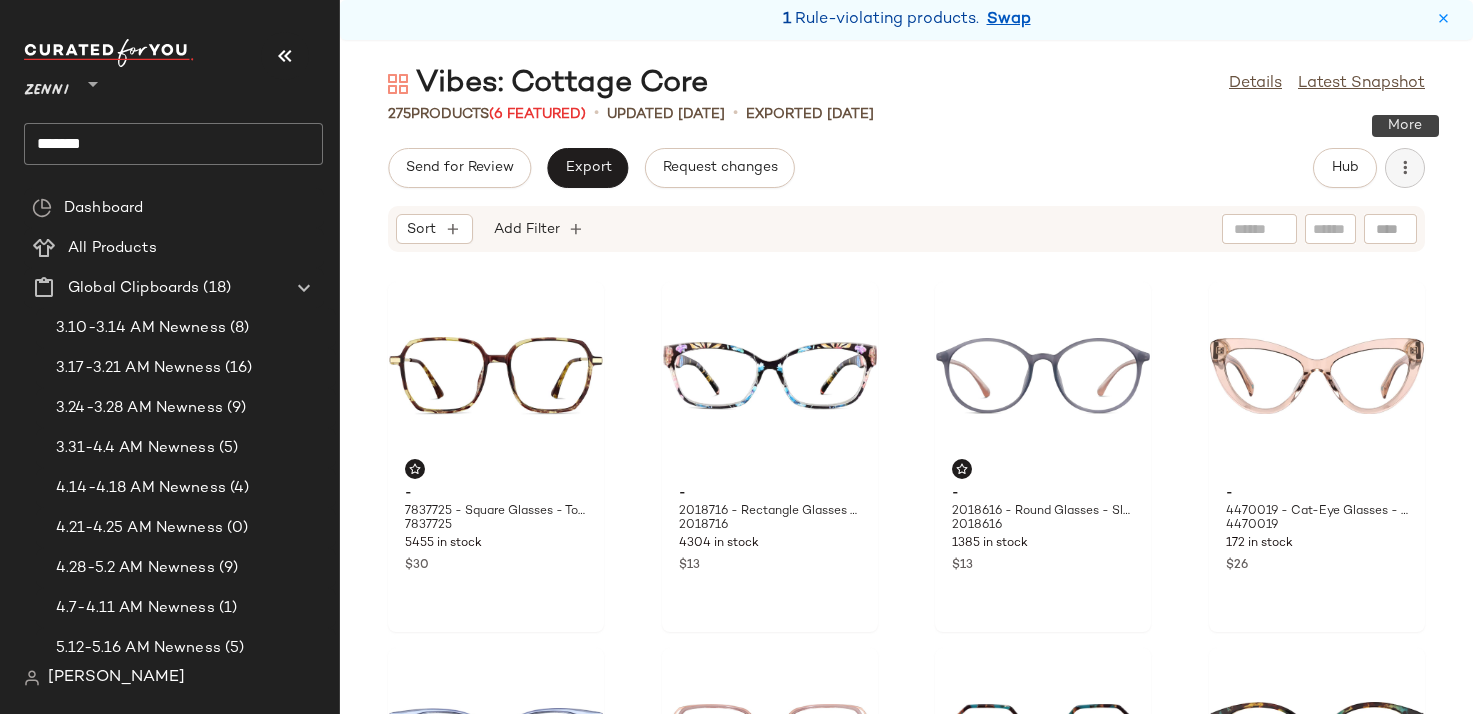 click 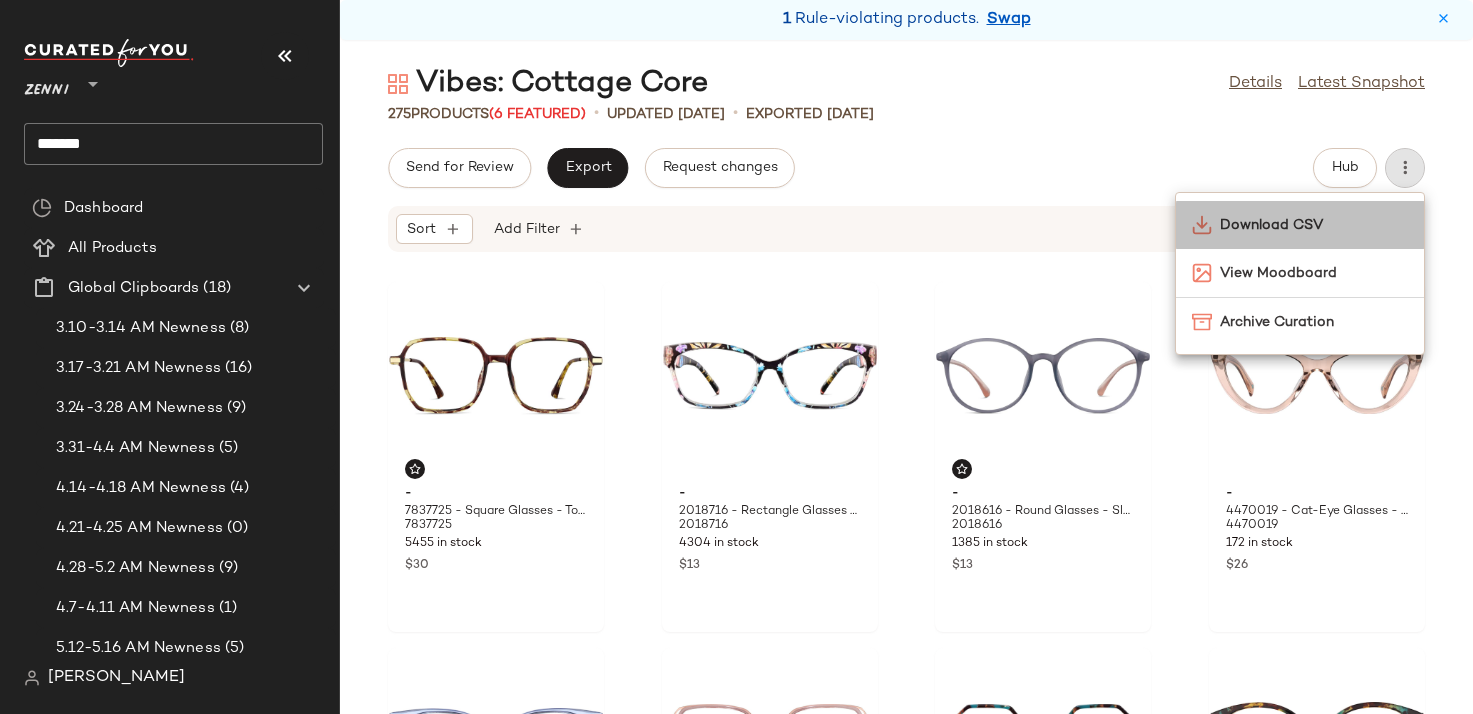 click on "Download CSV" at bounding box center (1314, 225) 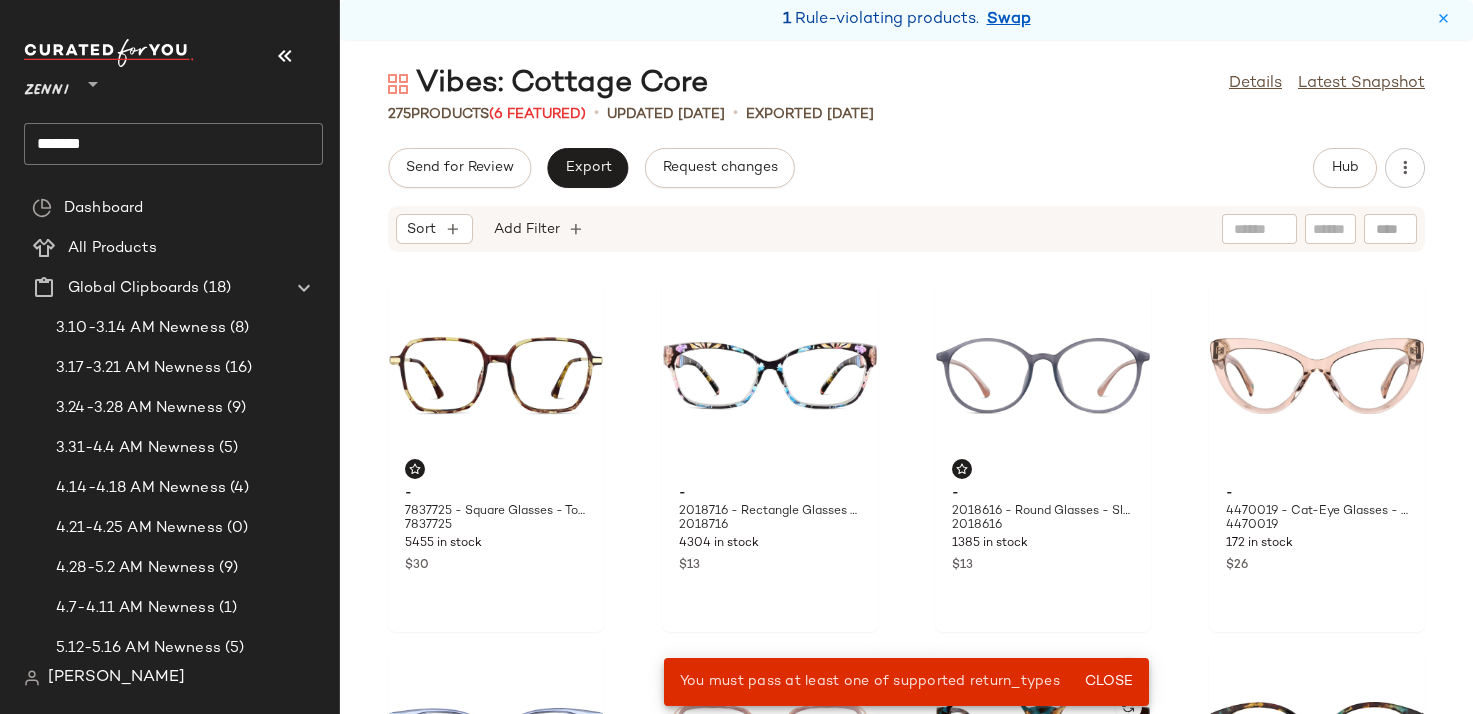 click on "You must pass at least one of supported return_types" 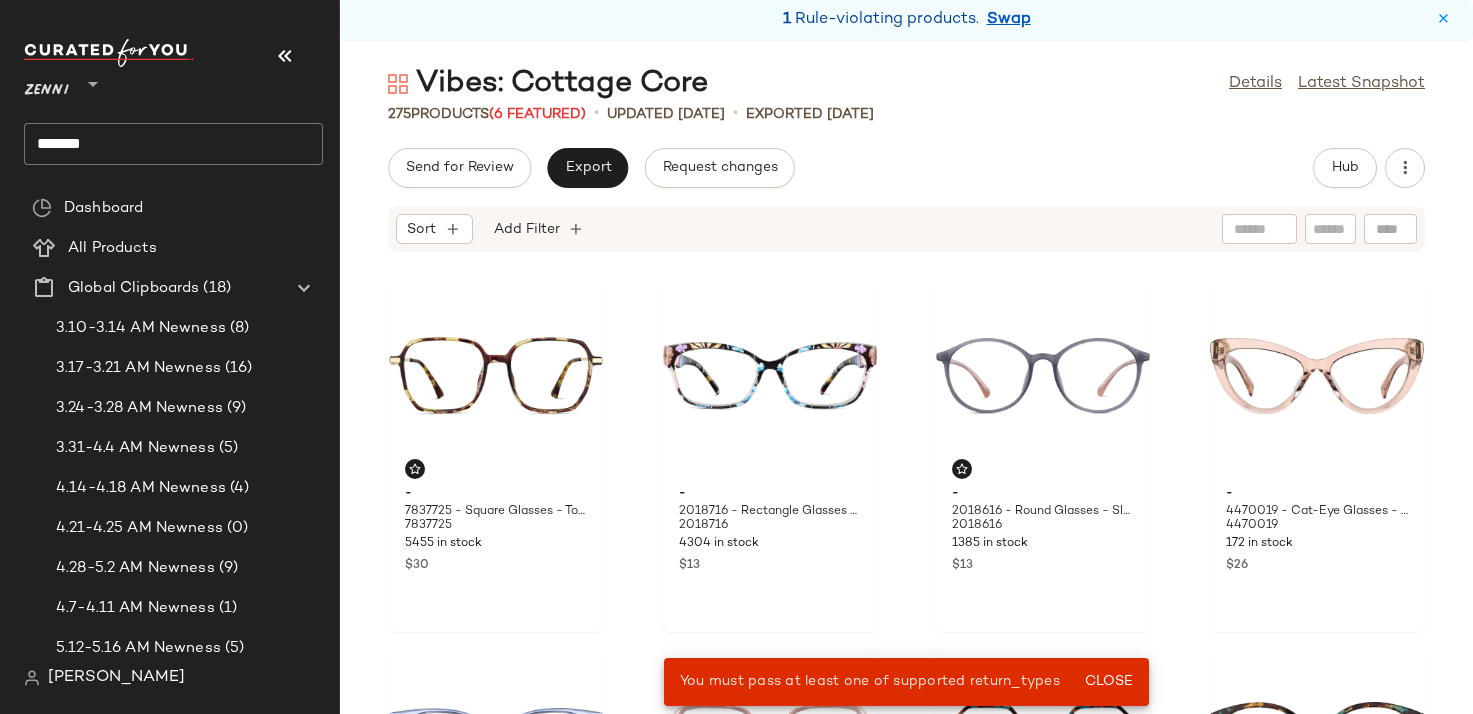 click on "You must pass at least one of supported return_types" 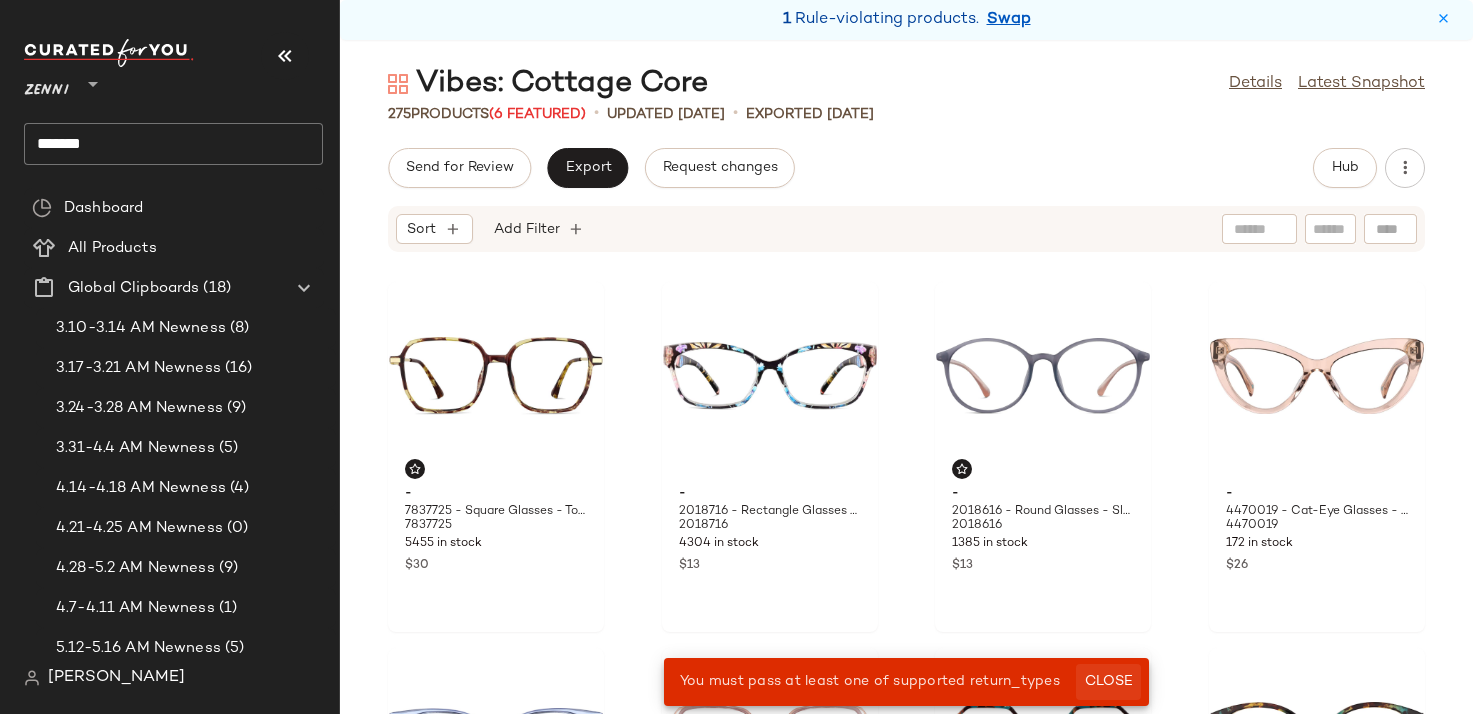 click on "Close" 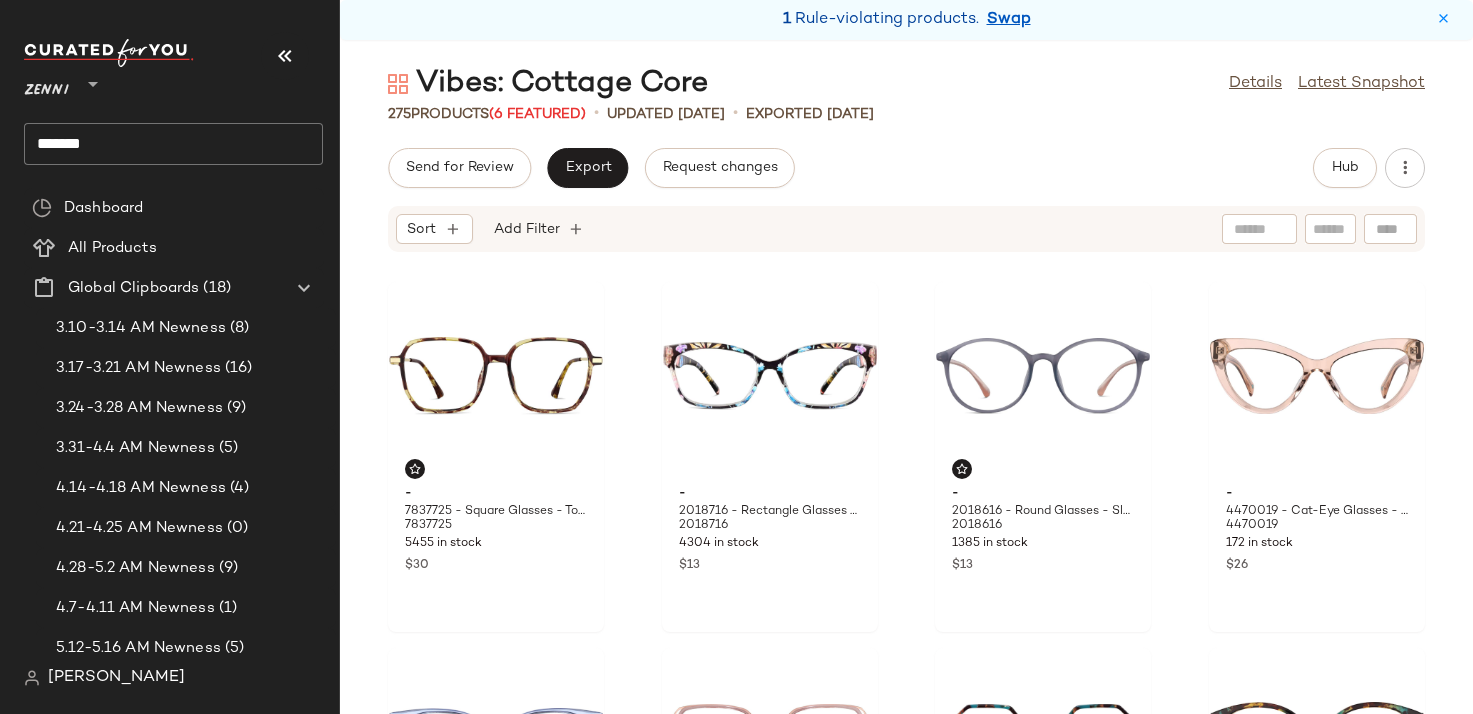 click on "[PERSON_NAME]" at bounding box center [116, 678] 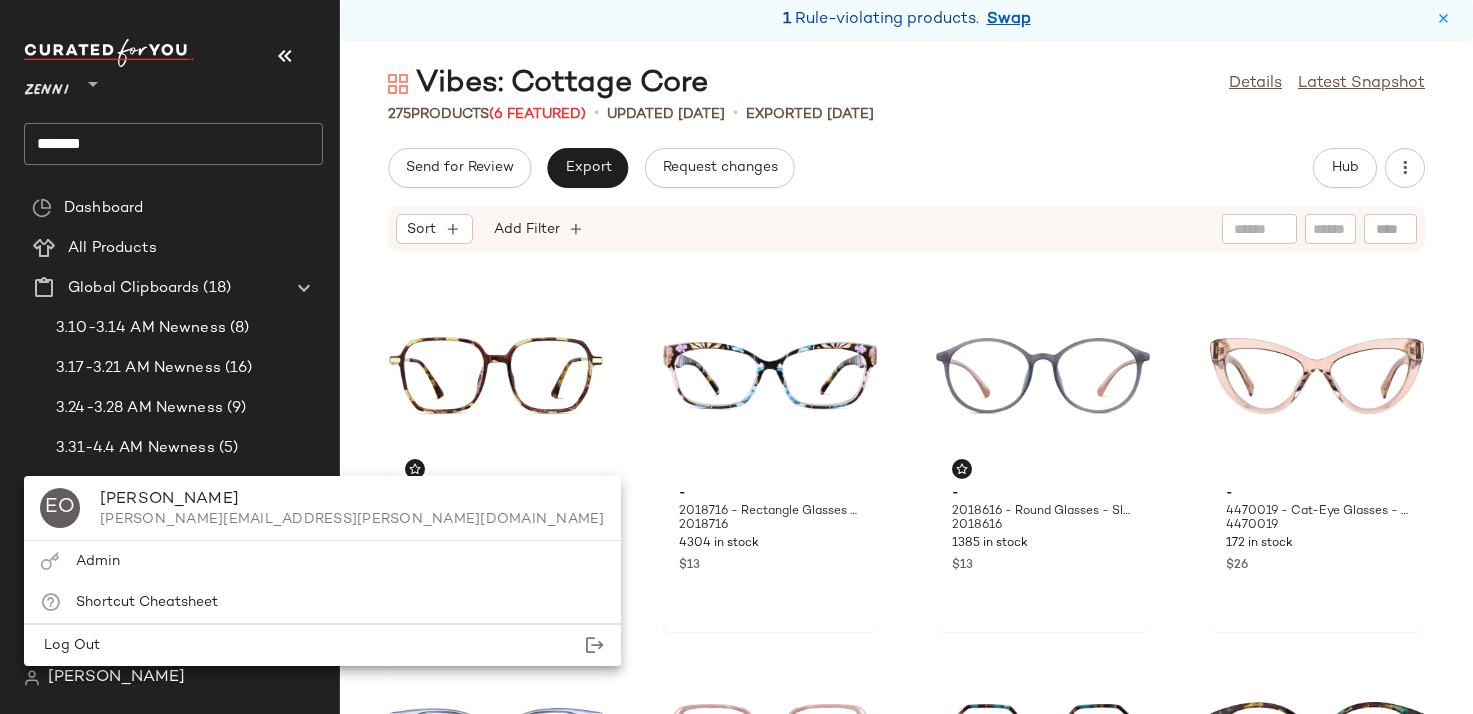 click on "- 7837725 - Square Glasses - Tortoiseshell - Mixed 7837725 5455 in stock $30 - 2018716 - Rectangle Glasses - Black Floral - Plastic 2018716 4304 in stock $13 - 2018616 - Round Glasses - Slate - Plastic 2018616 1385 in stock $13 - 4470019 - Cat-Eye Glasses - Pink - Acetate 4470019 172 in stock $26 - 7815916 - Browline Glasses - Blue - Mixed 7815916 285 in stock $26 - 7828719 - Geometric Glasses - Pink - Mixed 7828719 1551 in stock $33 - 4442239 - Geometric Glasses - Brown/Blue - Acetate 4442239 1636 in stock $28 - 1911824 - Browline Glasses - Pattern - Mixed 1911824 524 in stock $20 - 1211925 - Round Glasses - Tortoiseshell - Plastic 1211925 640 in stock $16 - 4419623 - Social Scene Glasses - Clear - Acetate 4419623 2610 in stock $36 - 127425 - Round Glasses - Tortoiseshell - Plastic 127425 2587 in stock $16 - 126921 - Round Glasses - Black - Plastic 126921 2567 in stock $16 - 7816824 - Square Glasses - Green - Mixed 7816824 3086 in stock $20 - 329421 - Cat-Eye Glasses - Black - Stainless Steel 329421 $33 - -" 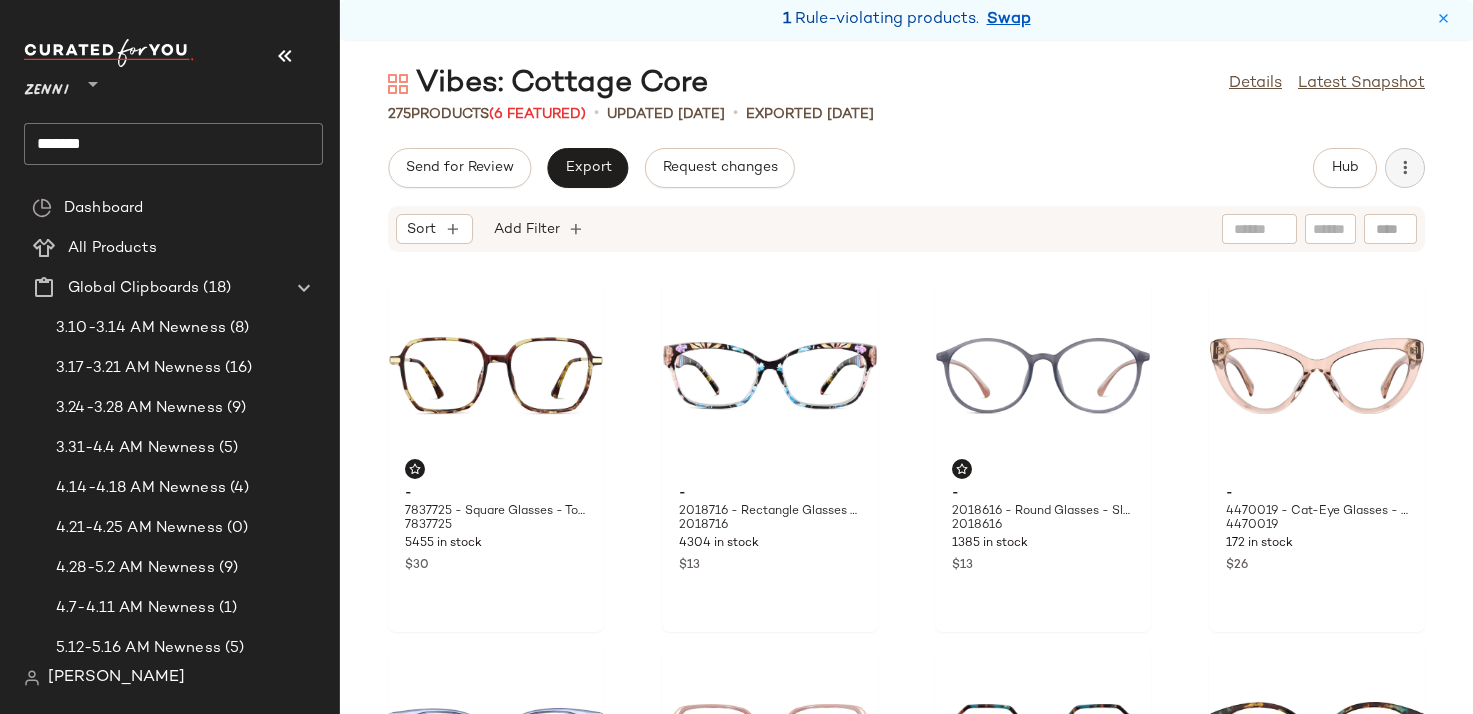 click 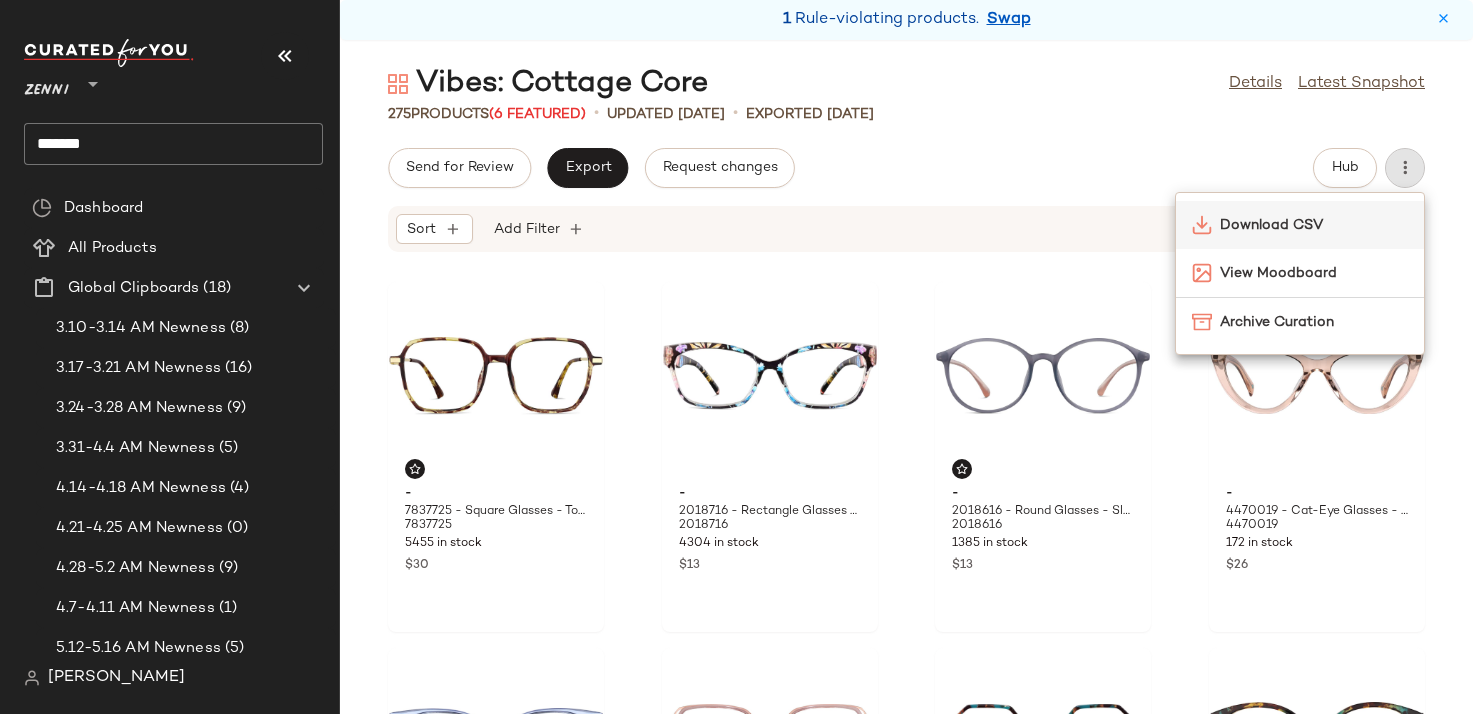 click on "Download CSV" at bounding box center (1314, 225) 